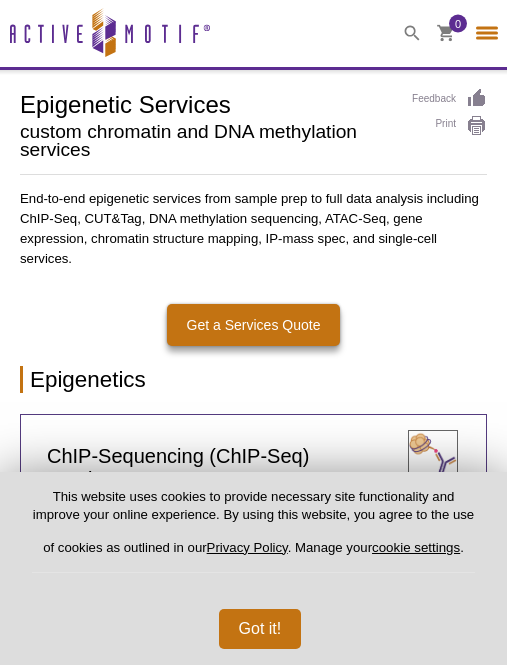select on "United States" 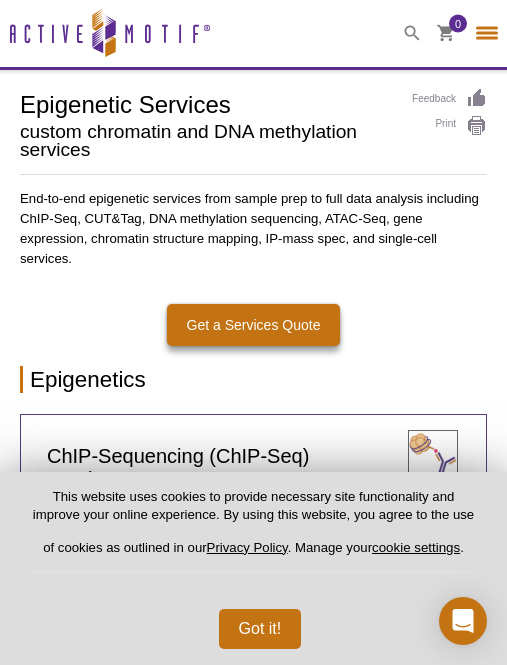 select on "United States" 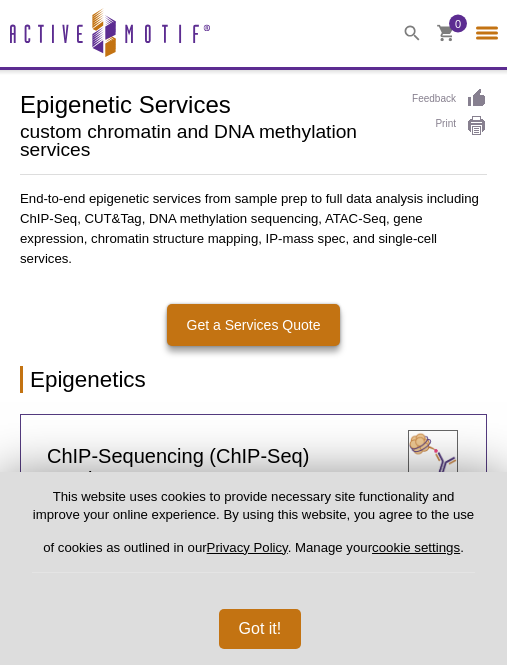 select on "United States" 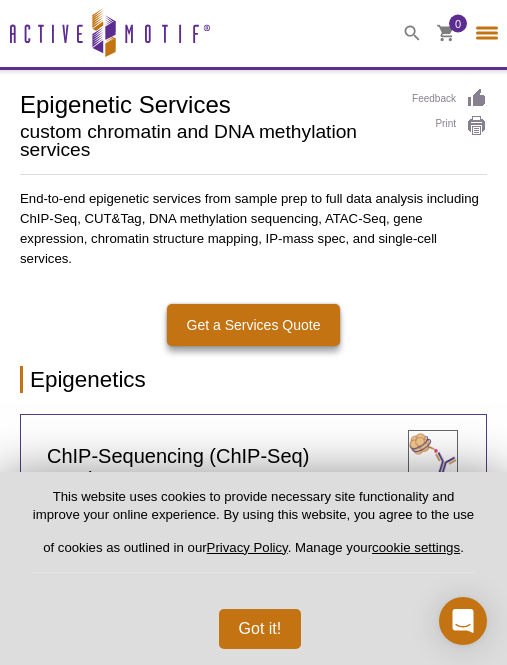 select on "United States" 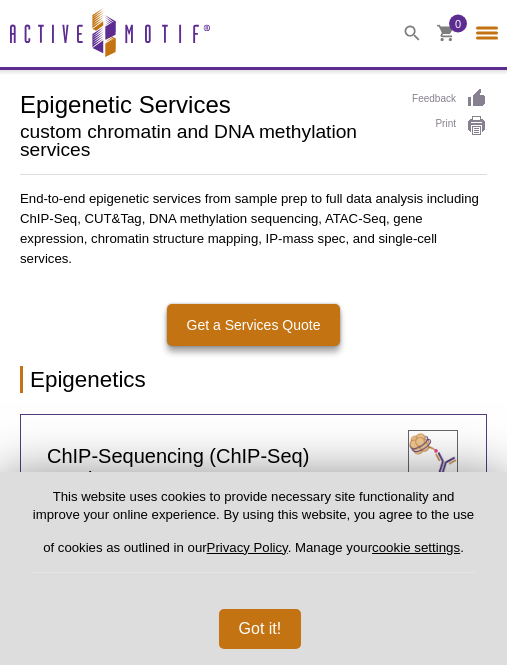select on "United States" 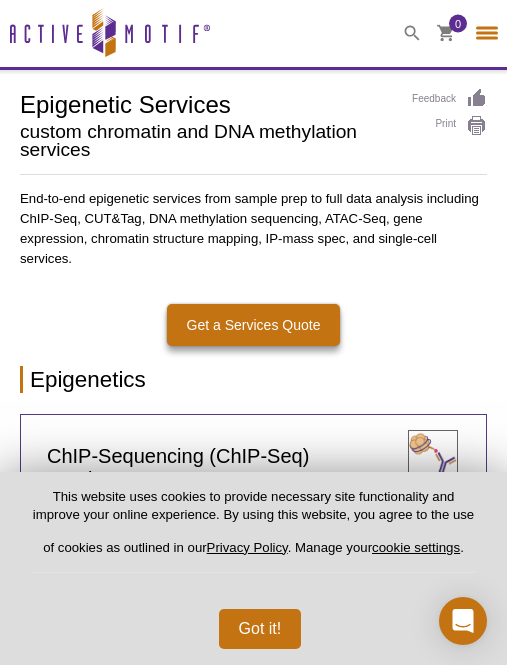 select on "United States" 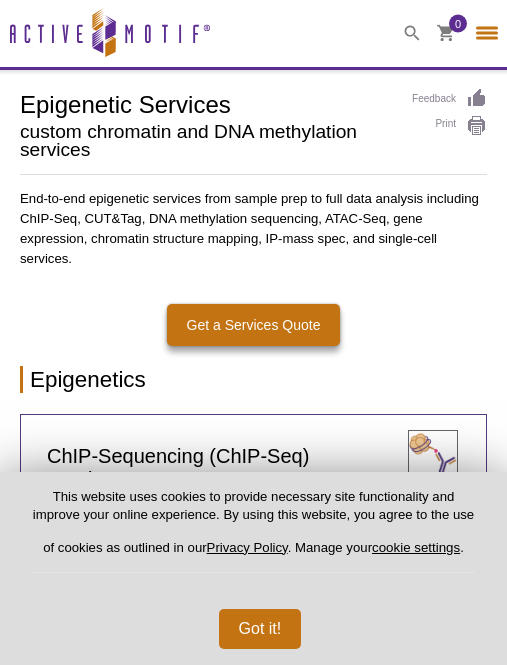 select on "United States" 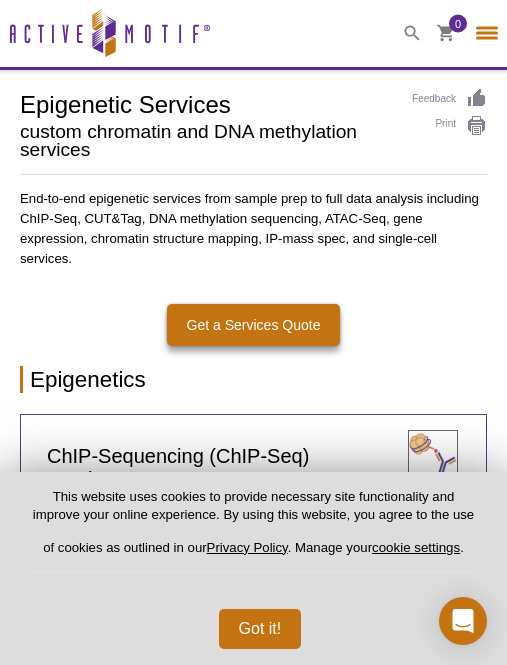 select on "United States" 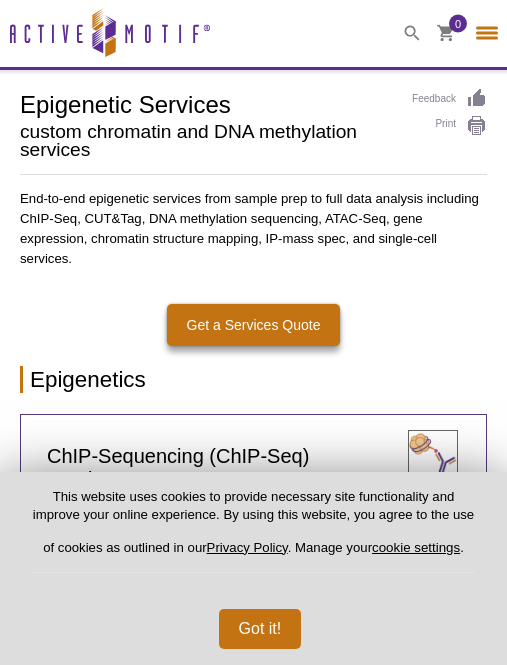 select on "United States" 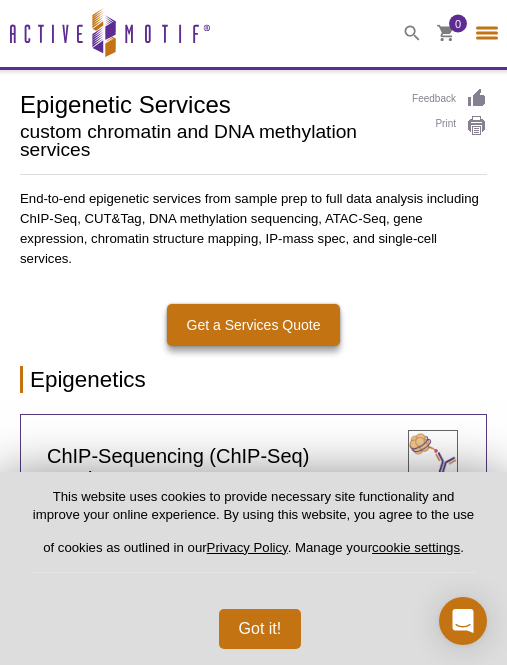 select on "United States" 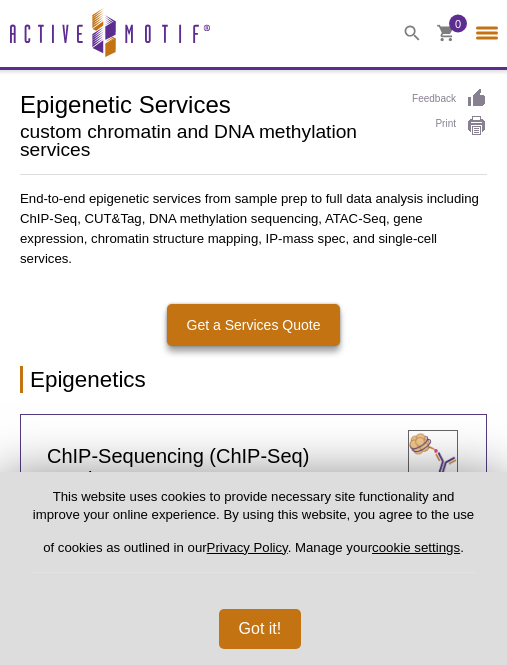 select on "United States" 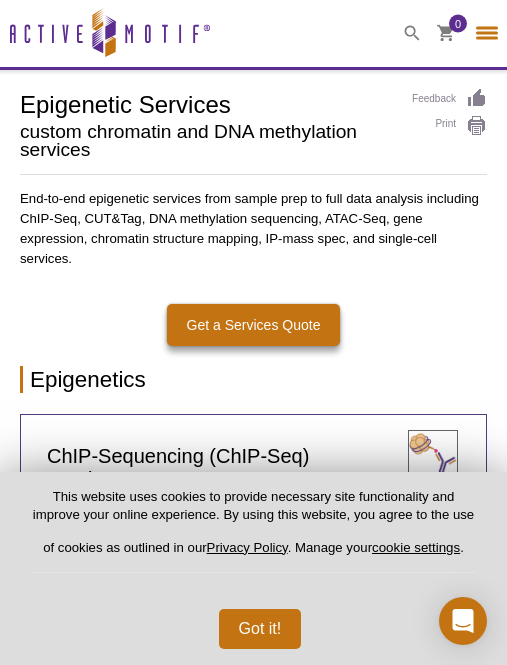 select on "United States" 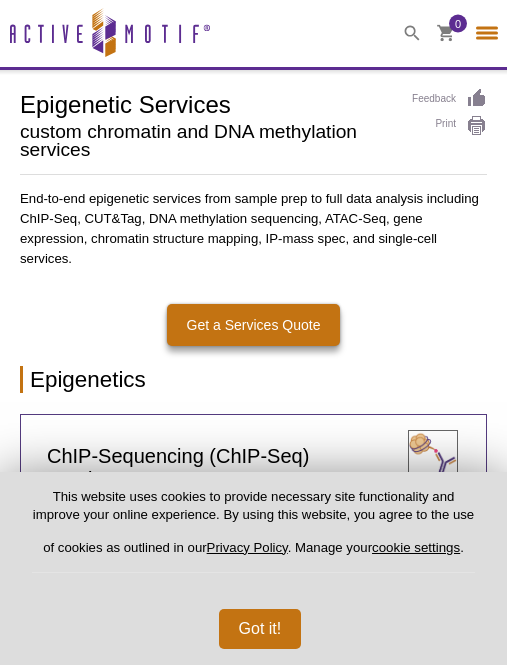 select on "United States" 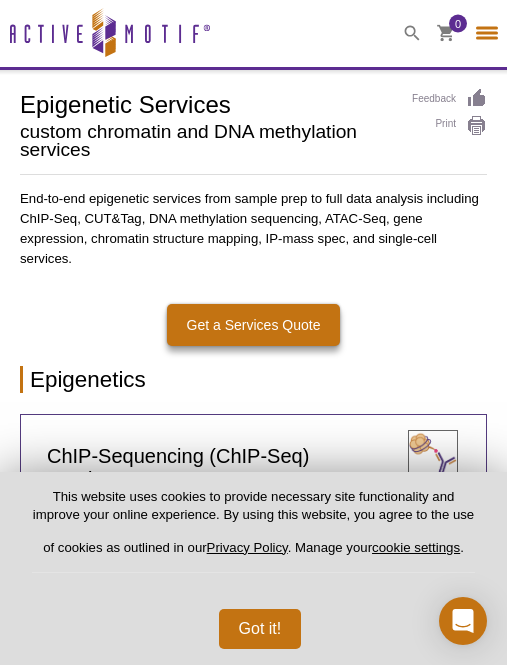 select on "United States" 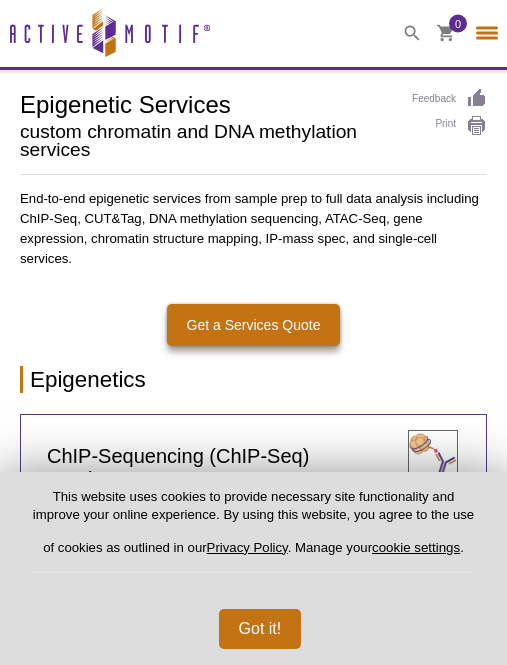 select on "United States" 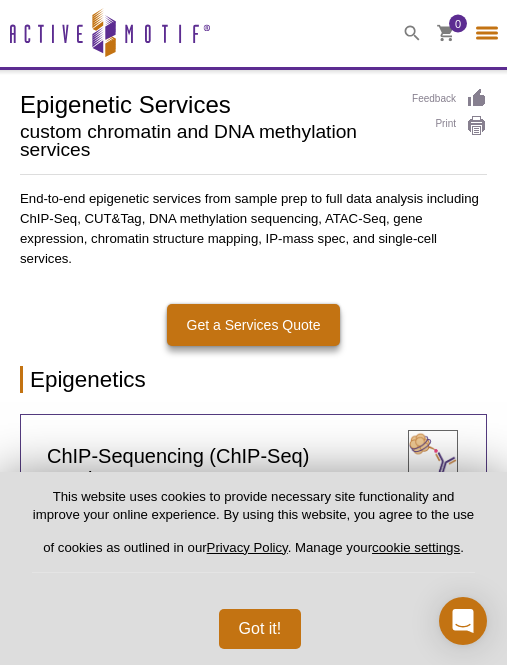 select on "United States" 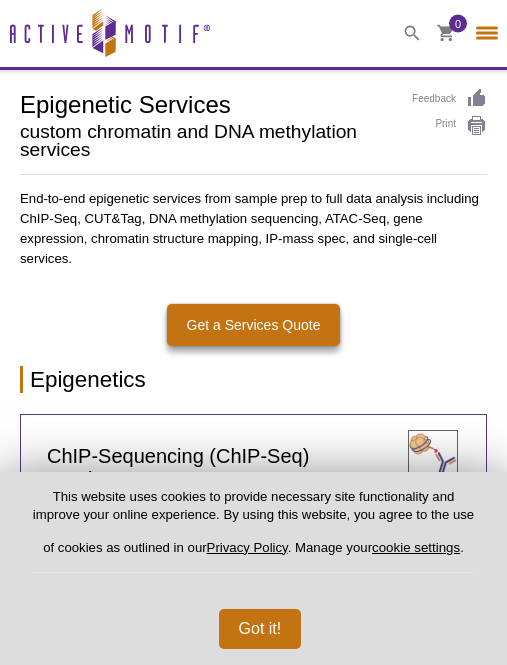 select on "United States" 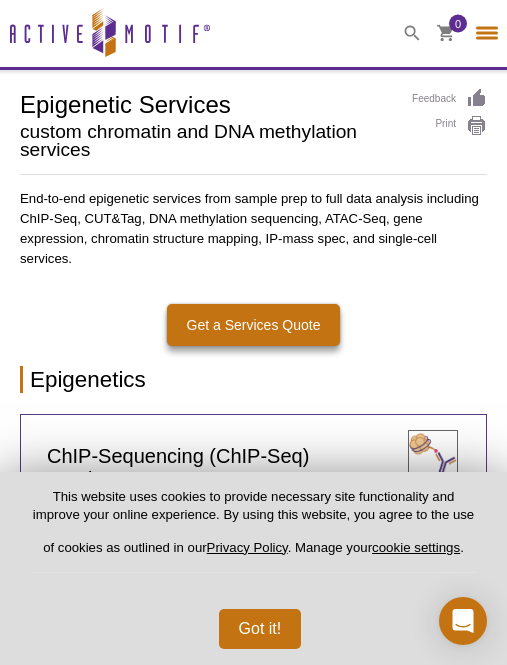select on "United States" 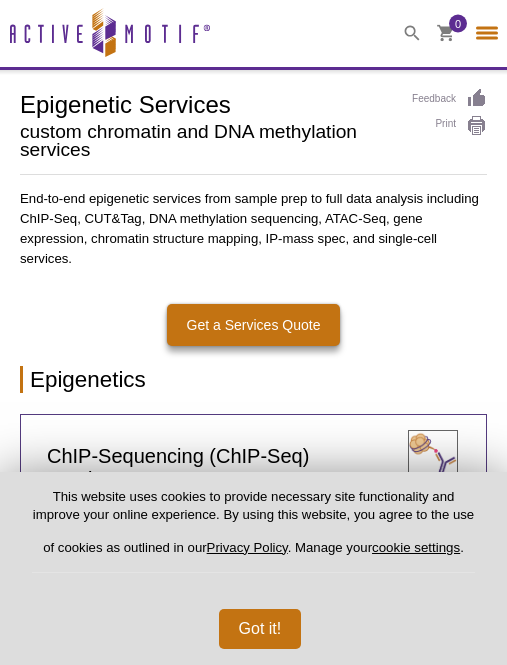 select on "United States" 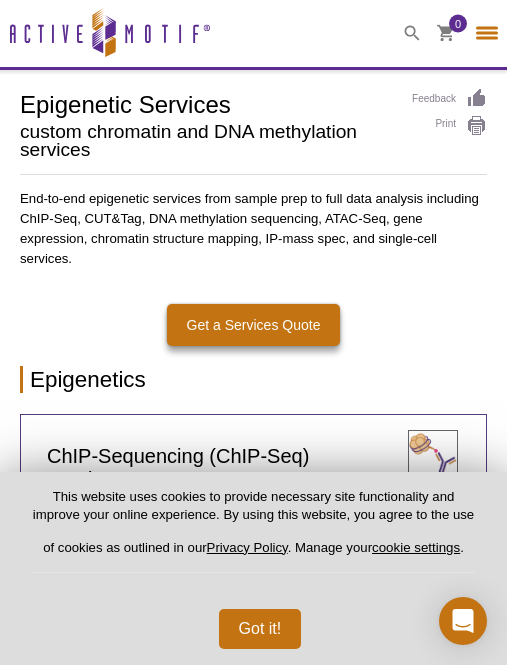 select on "United States" 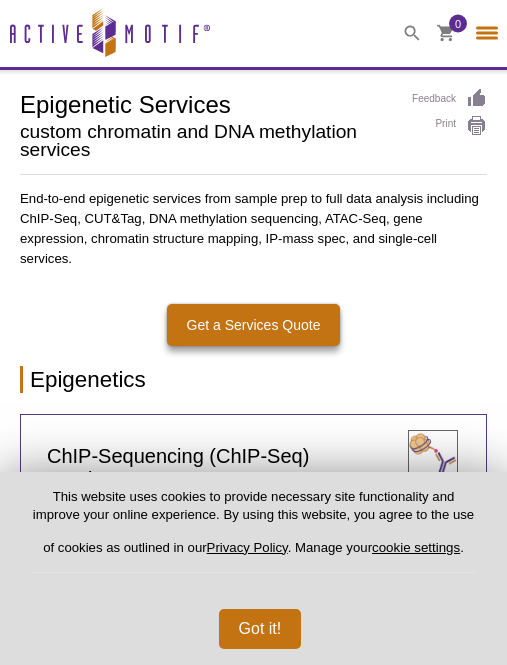 select on "United States" 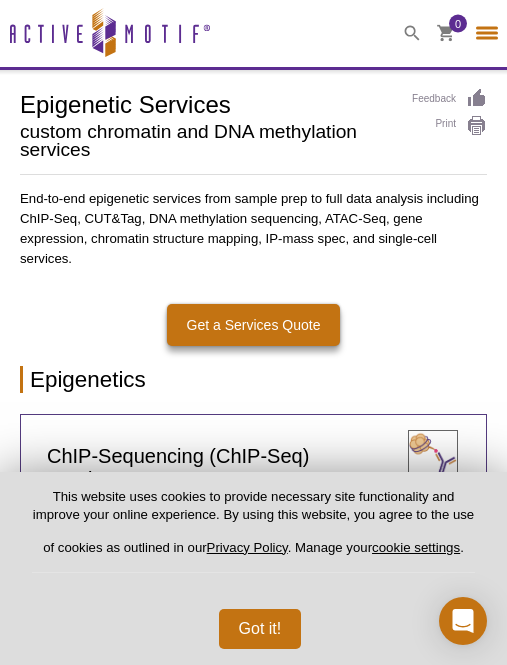 select on "United States" 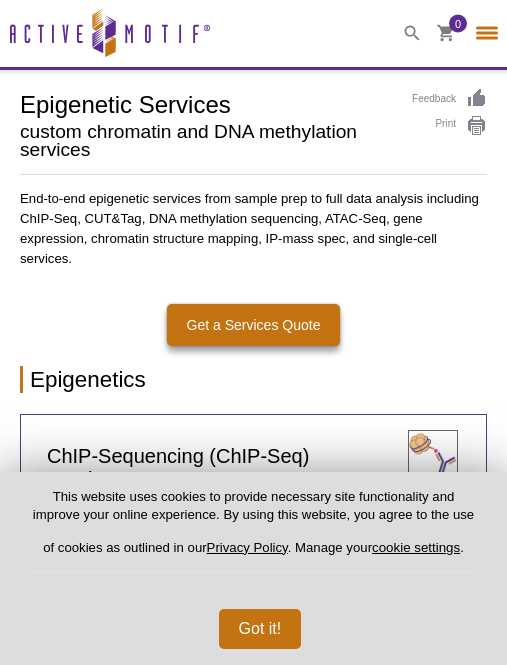 select on "United States" 